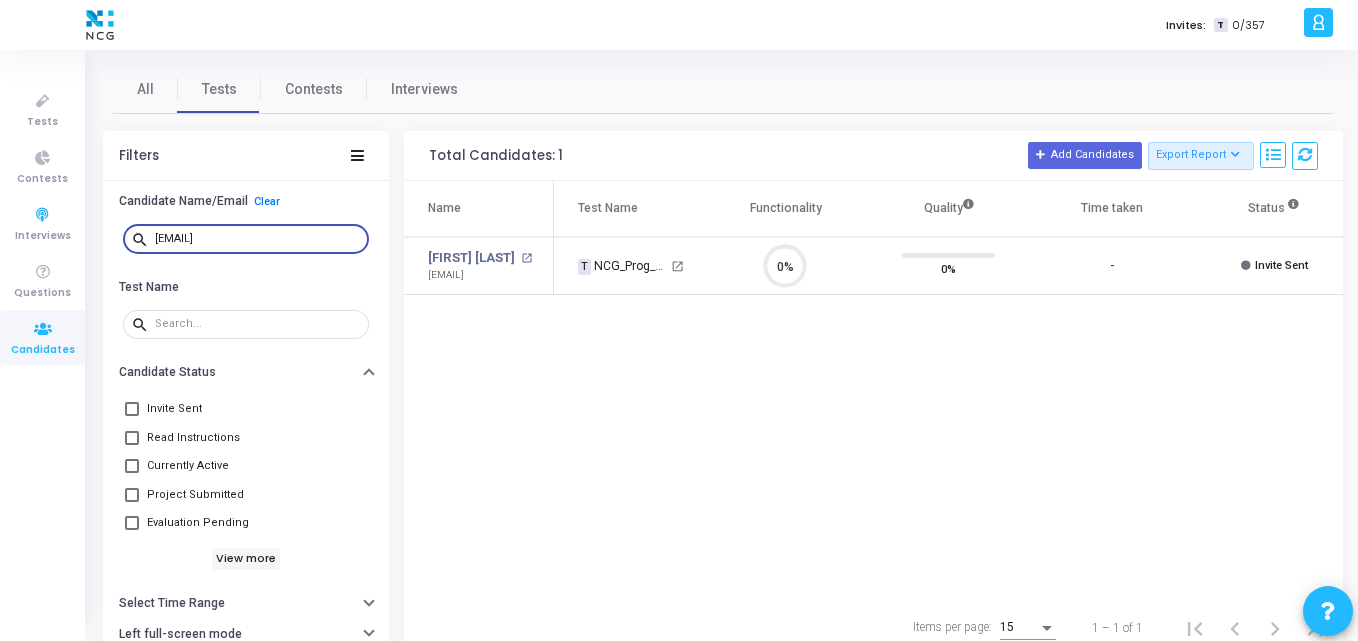 scroll, scrollTop: 0, scrollLeft: 0, axis: both 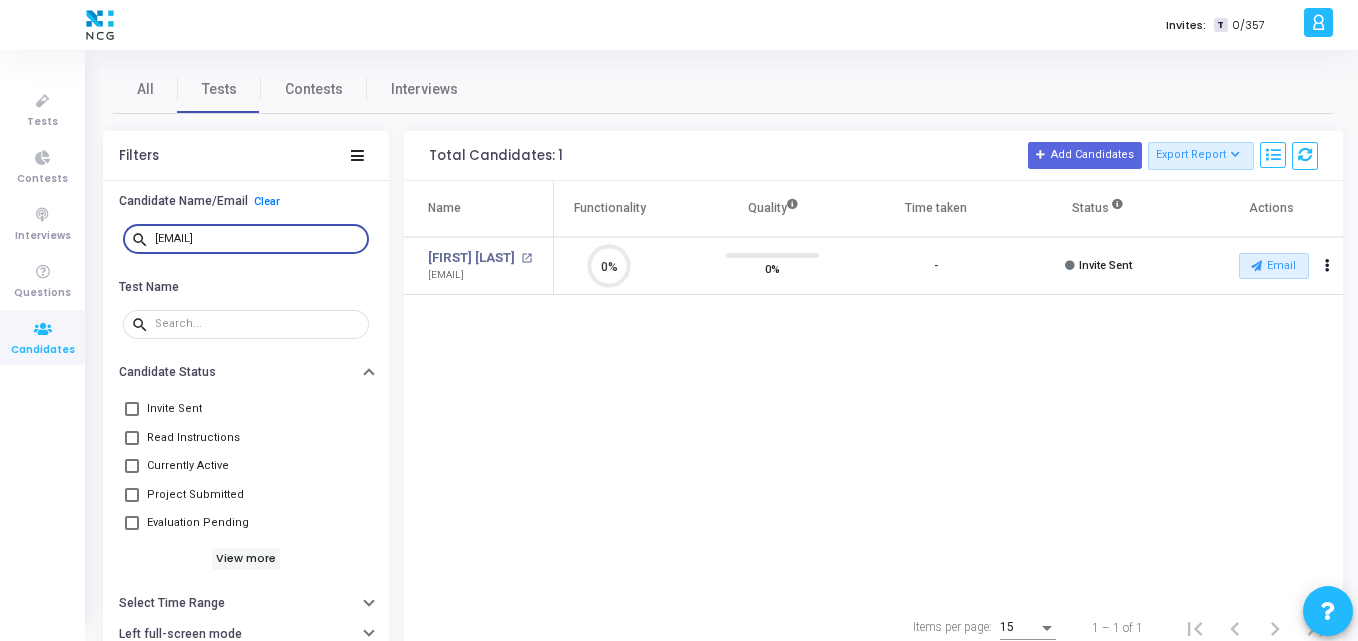 drag, startPoint x: 311, startPoint y: 238, endPoint x: 102, endPoint y: 223, distance: 209.53758 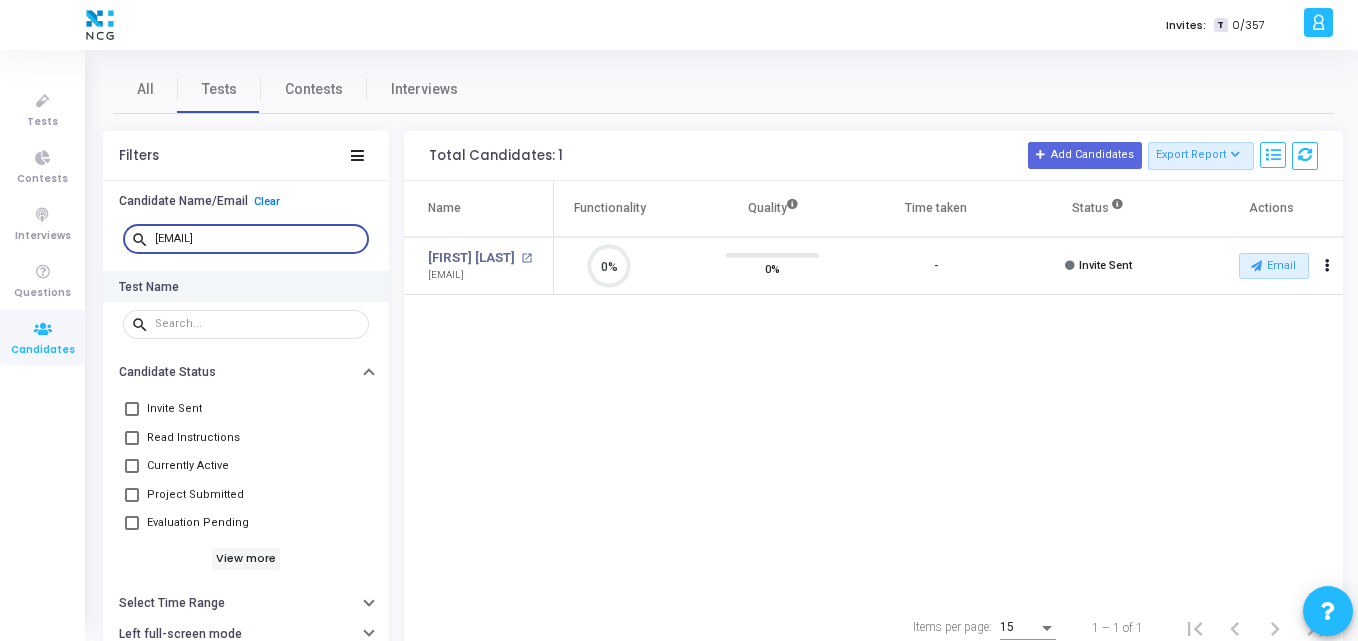 paste on "[EMAIL]" 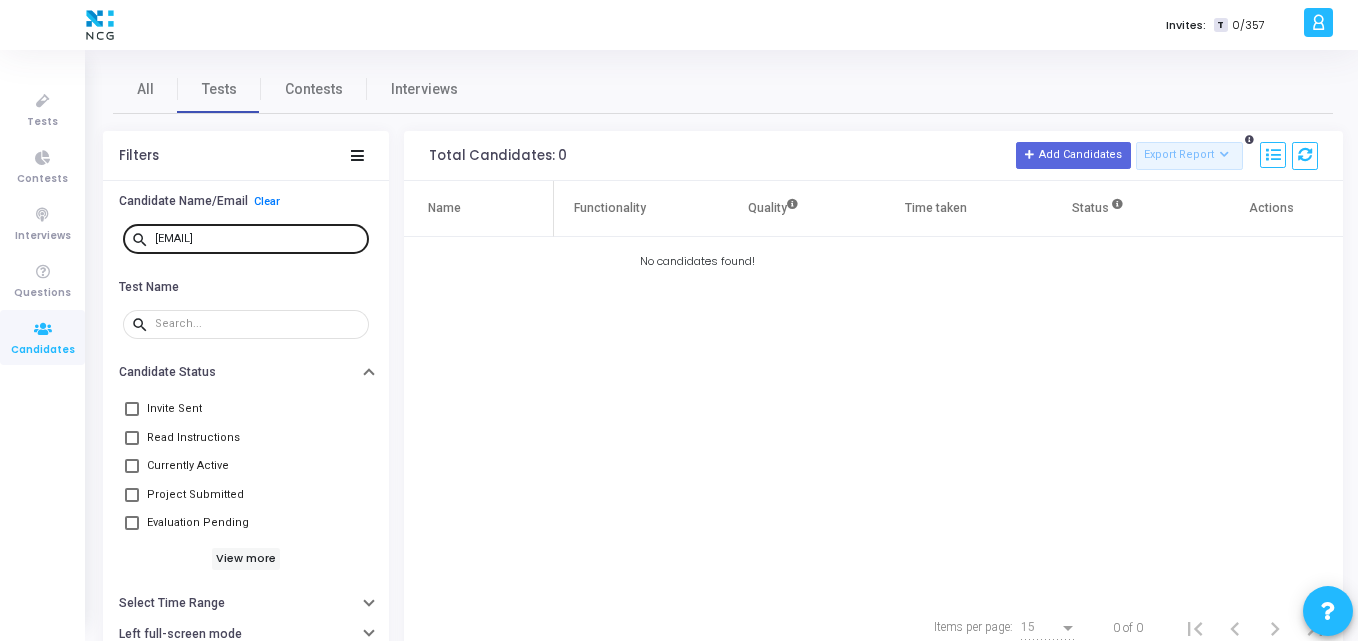 click on "[EMAIL]" at bounding box center [258, 238] 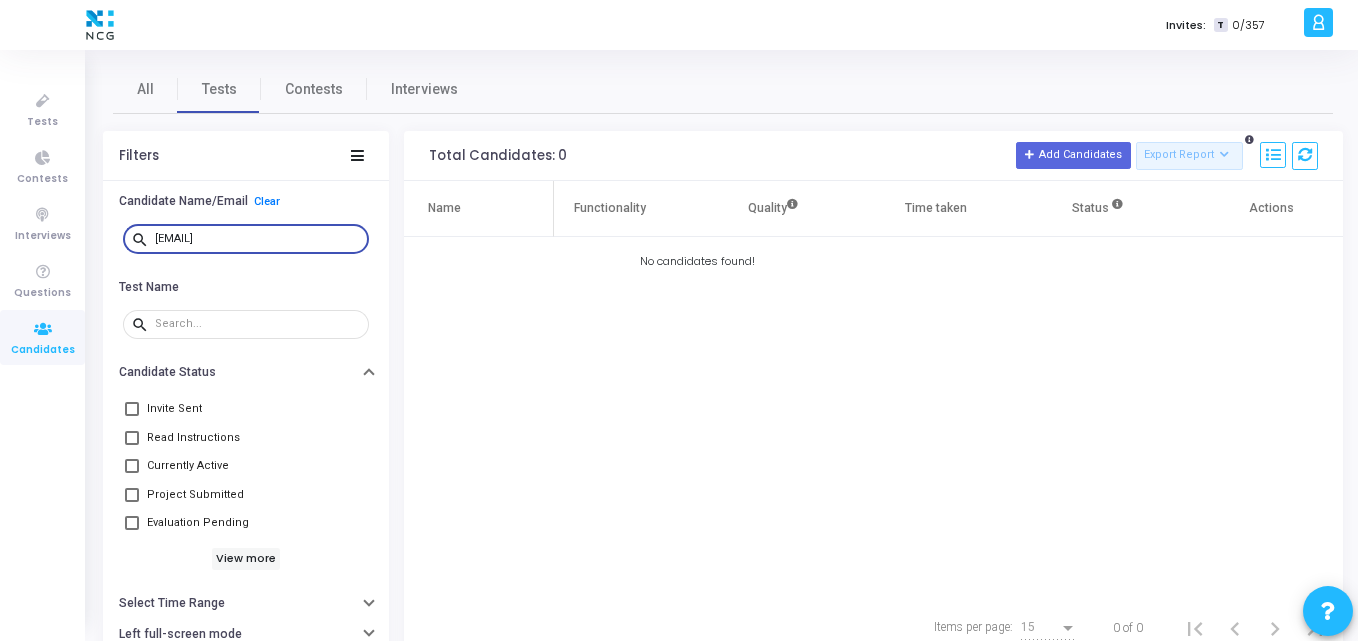 click on "[EMAIL]" at bounding box center [258, 239] 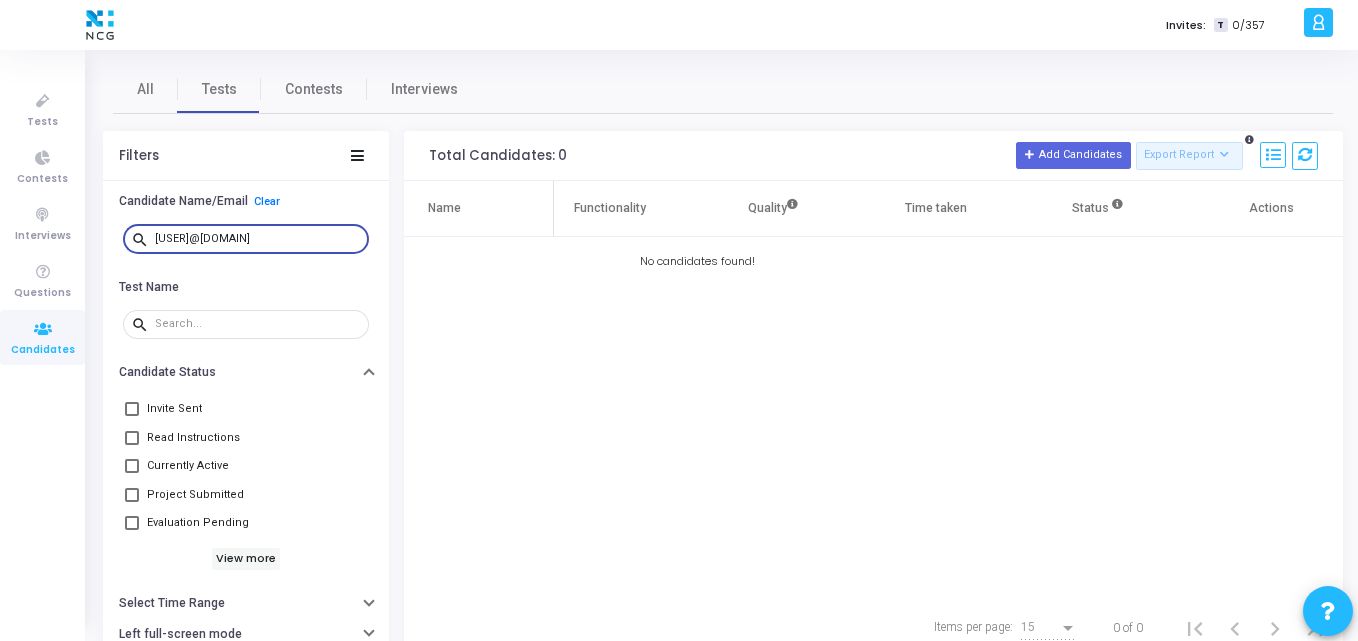 drag, startPoint x: 293, startPoint y: 234, endPoint x: 121, endPoint y: 244, distance: 172.29045 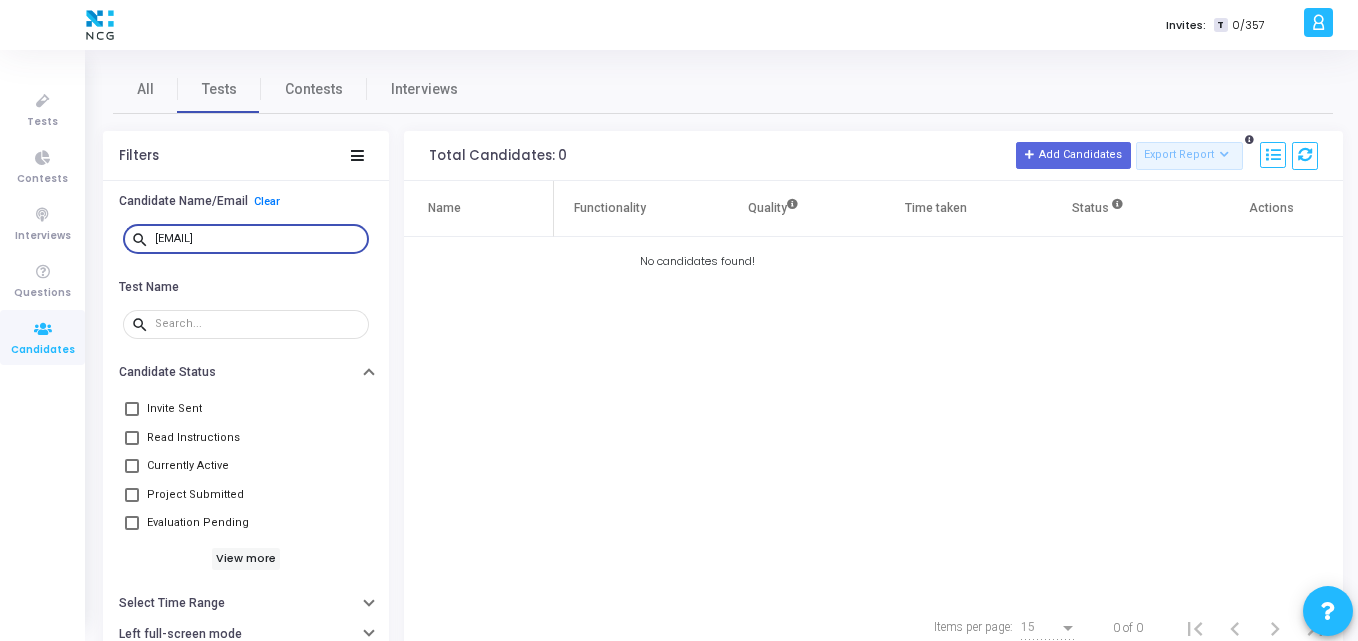 click on "[EMAIL]" at bounding box center [258, 239] 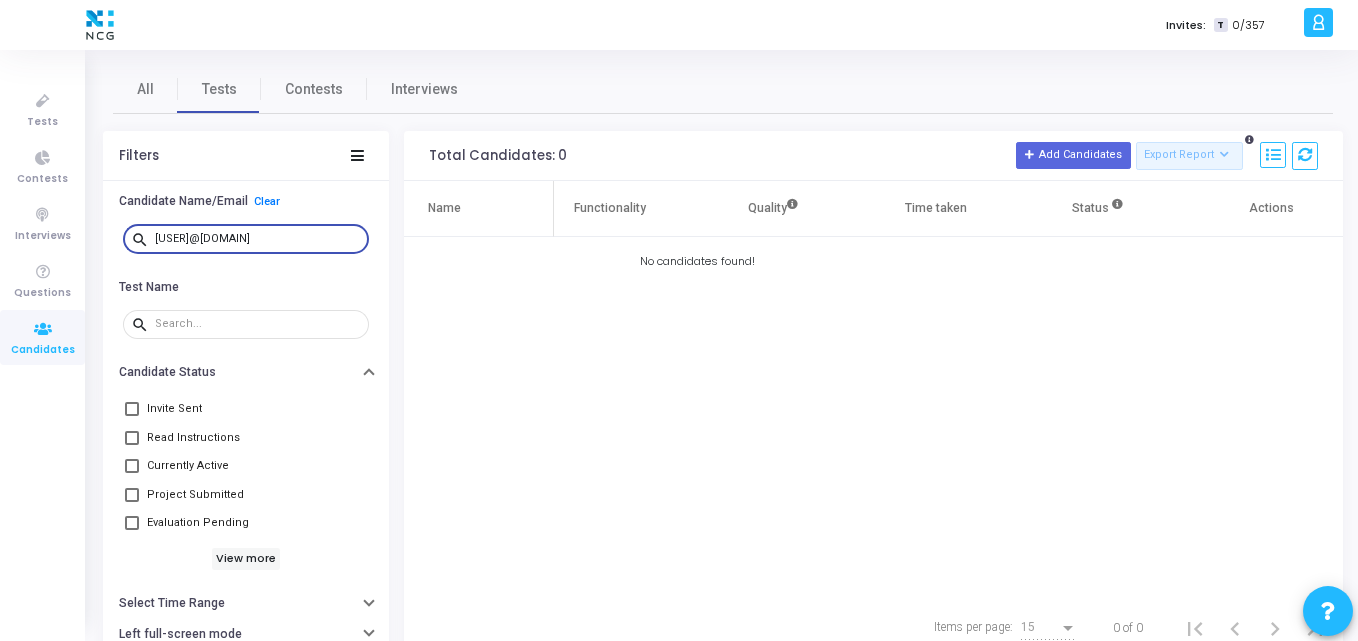 drag, startPoint x: 308, startPoint y: 234, endPoint x: 103, endPoint y: 224, distance: 205.24376 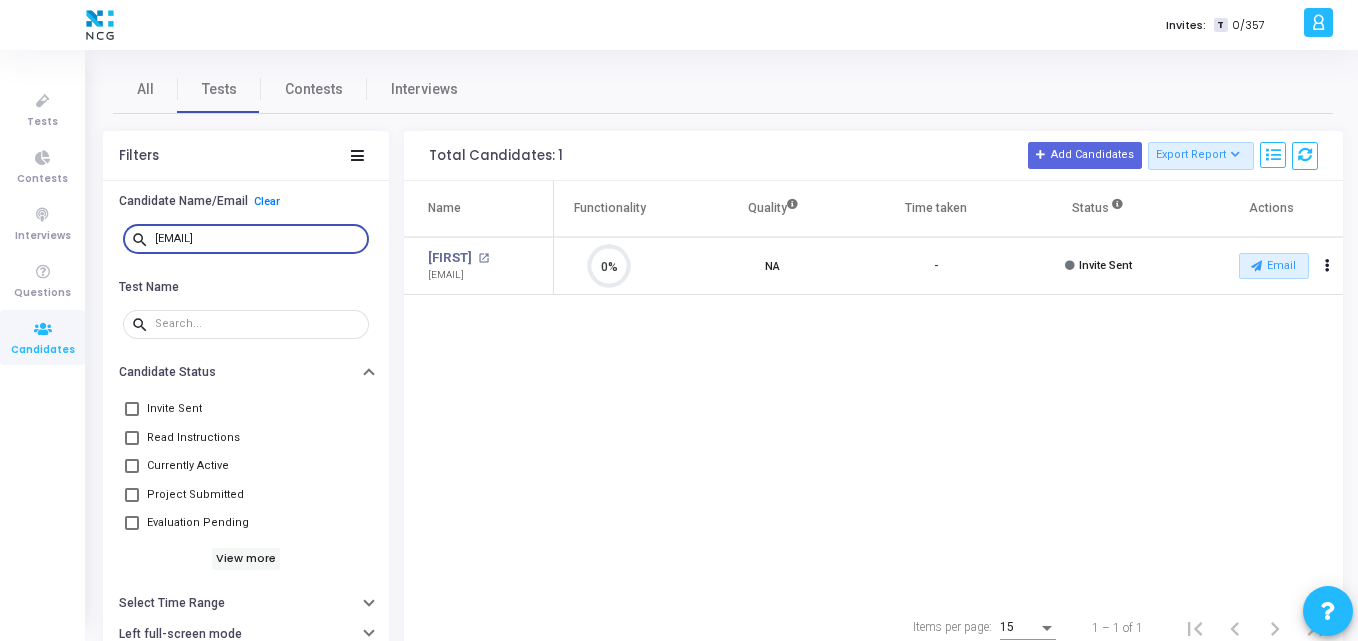 scroll, scrollTop: 9, scrollLeft: 9, axis: both 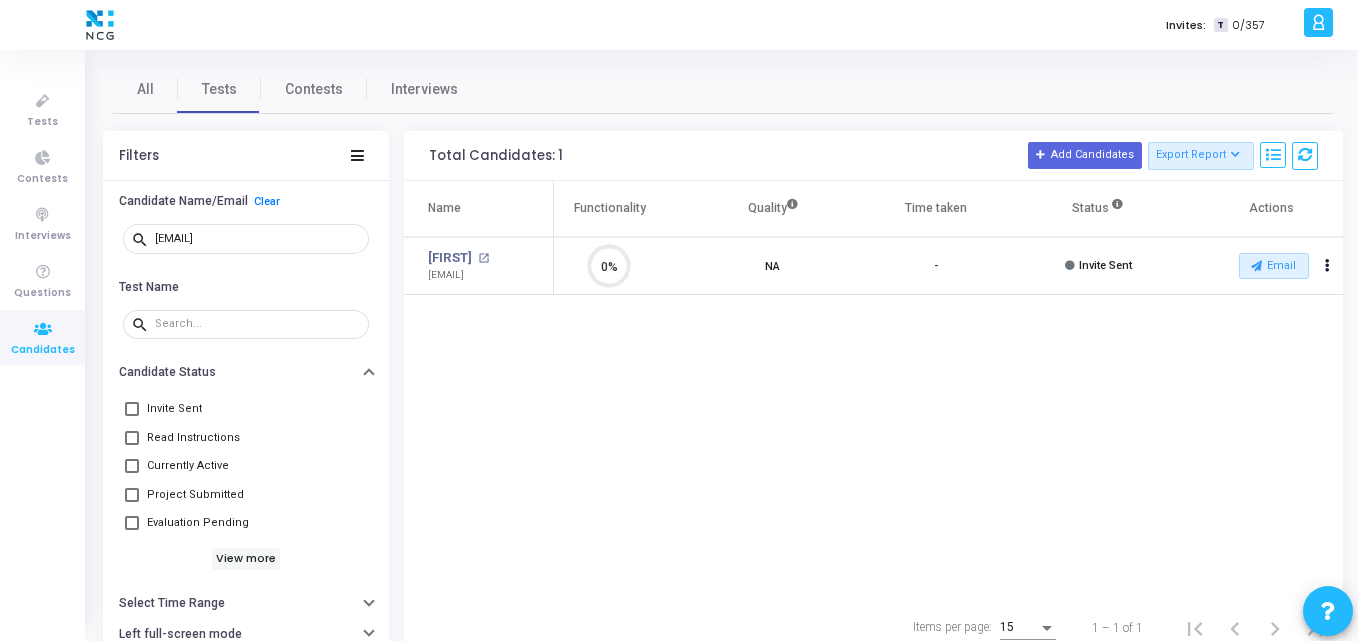 click on "Name Test Name Functionality Quality Time taken Status Actions [FIRST] open_in_new [USER]@[DOMAIN] T [TEST_NAME] open_in_new 0% NA - Invite Sent Email archive Archive drafts Cancel Invite content_copy Copy Test Invite Link cached Resend Test close Disable Camera Proctor close Disable Screen Sharing" 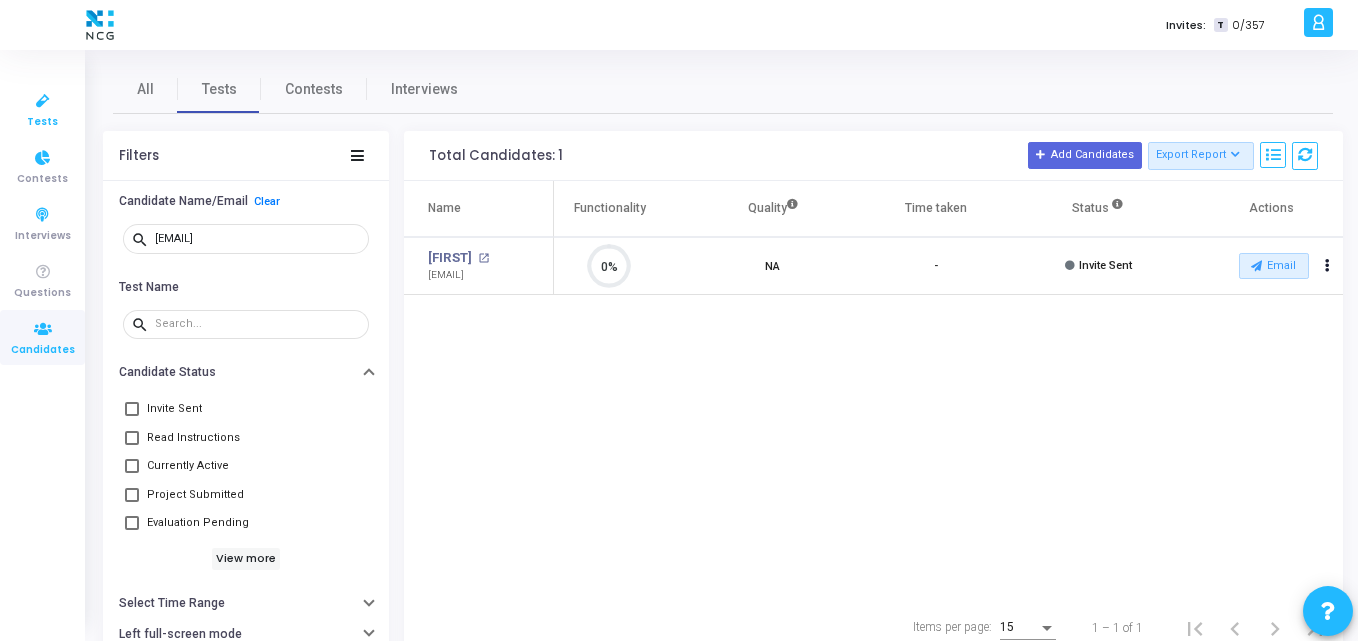 click on "Tests" at bounding box center (42, 122) 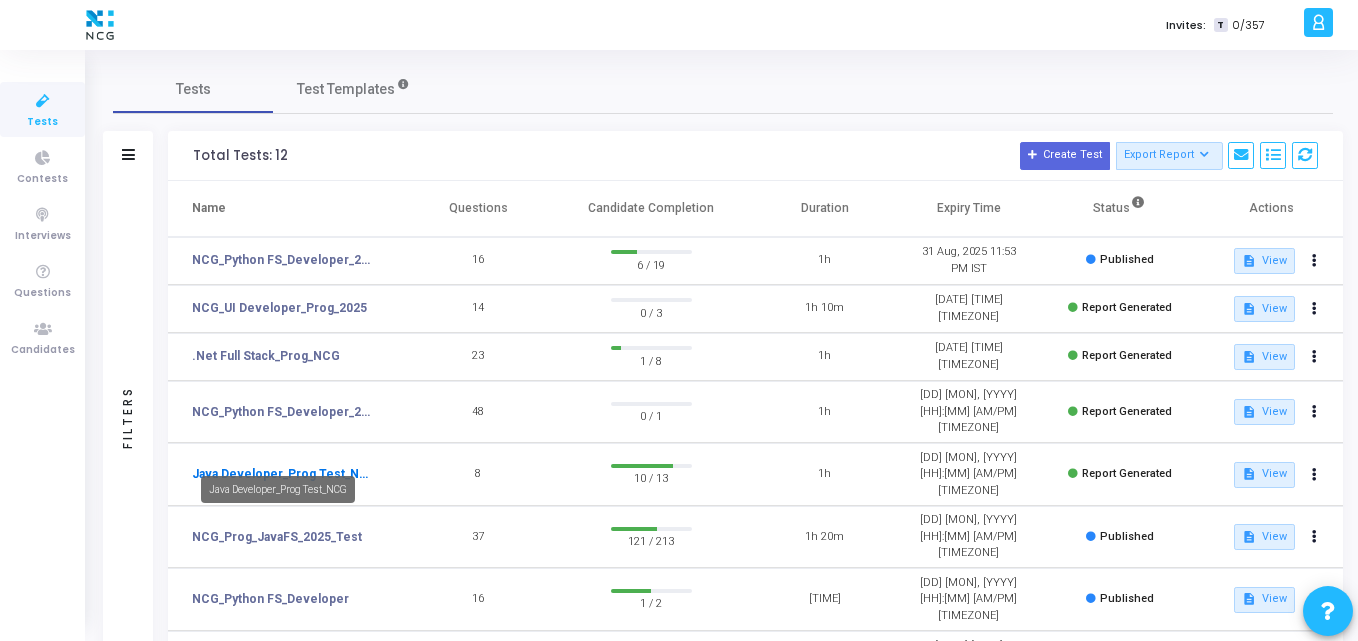click on "Java Developer_Prog Test_NCG" 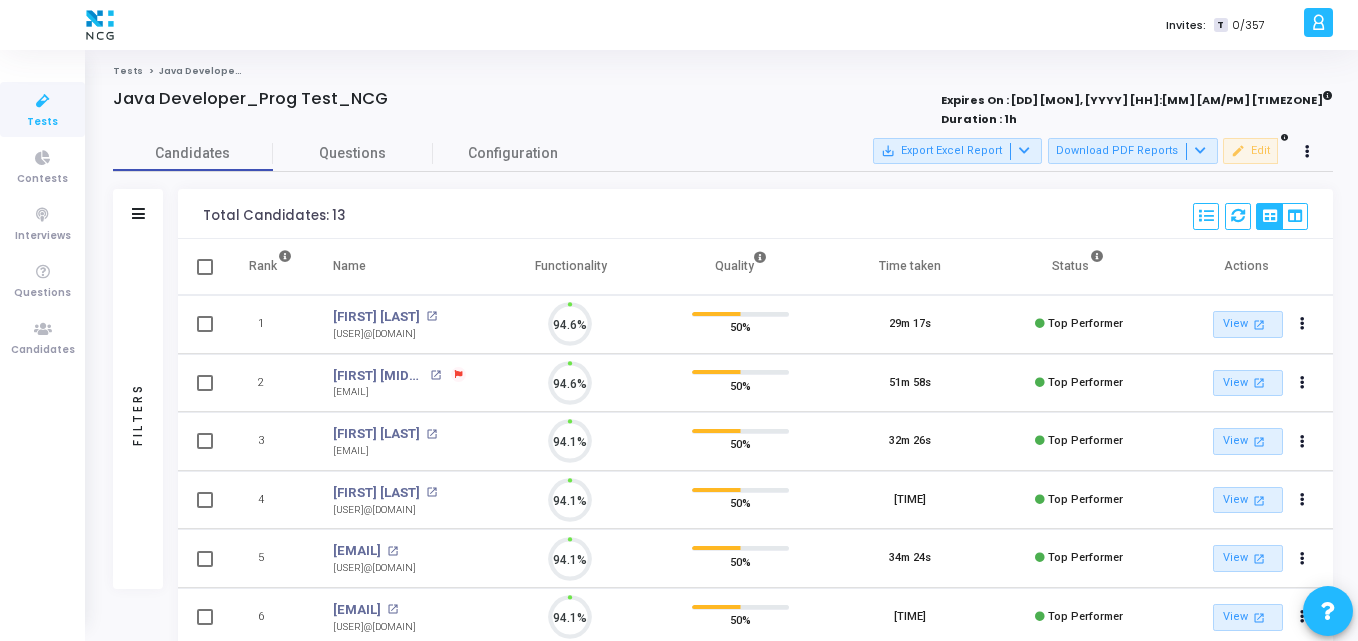 scroll, scrollTop: 9, scrollLeft: 9, axis: both 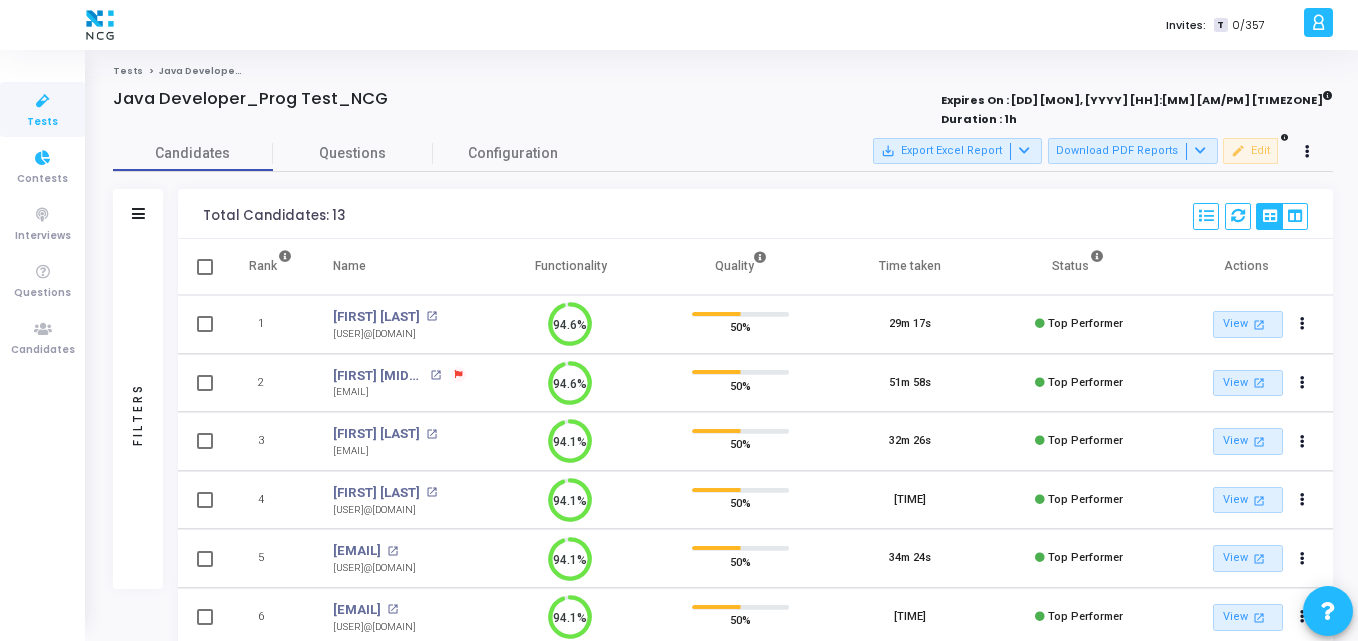 click on "Tests" at bounding box center (42, 122) 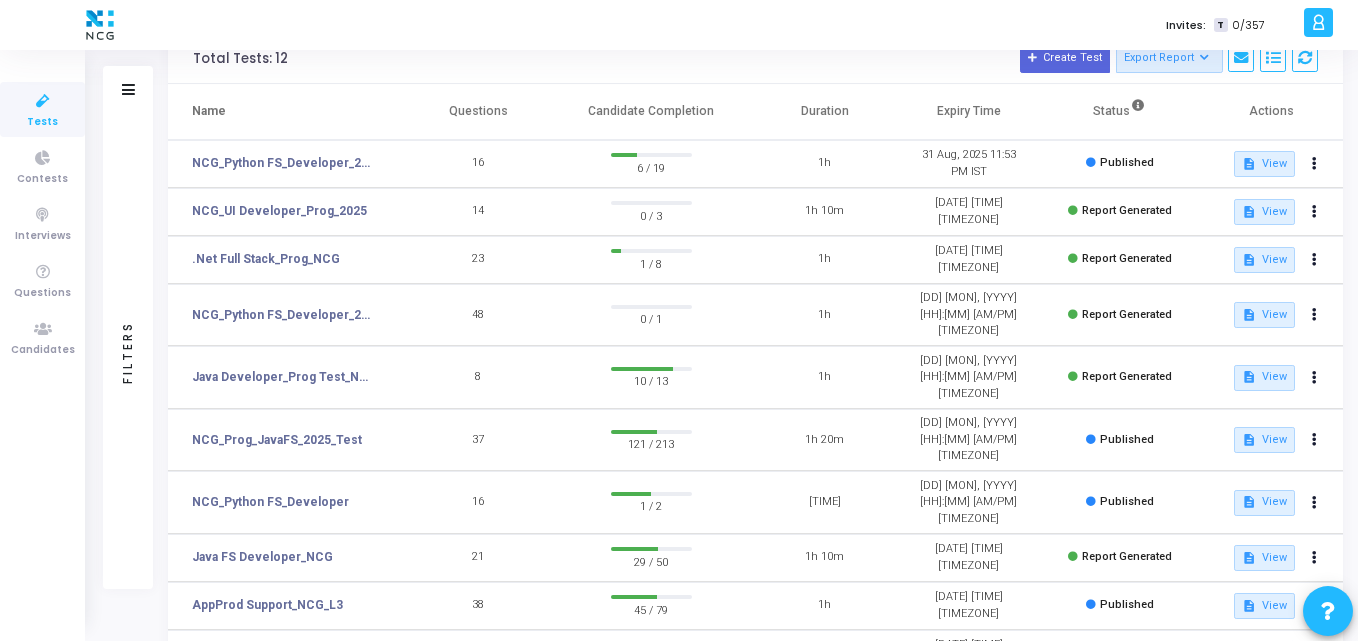 scroll, scrollTop: 279, scrollLeft: 0, axis: vertical 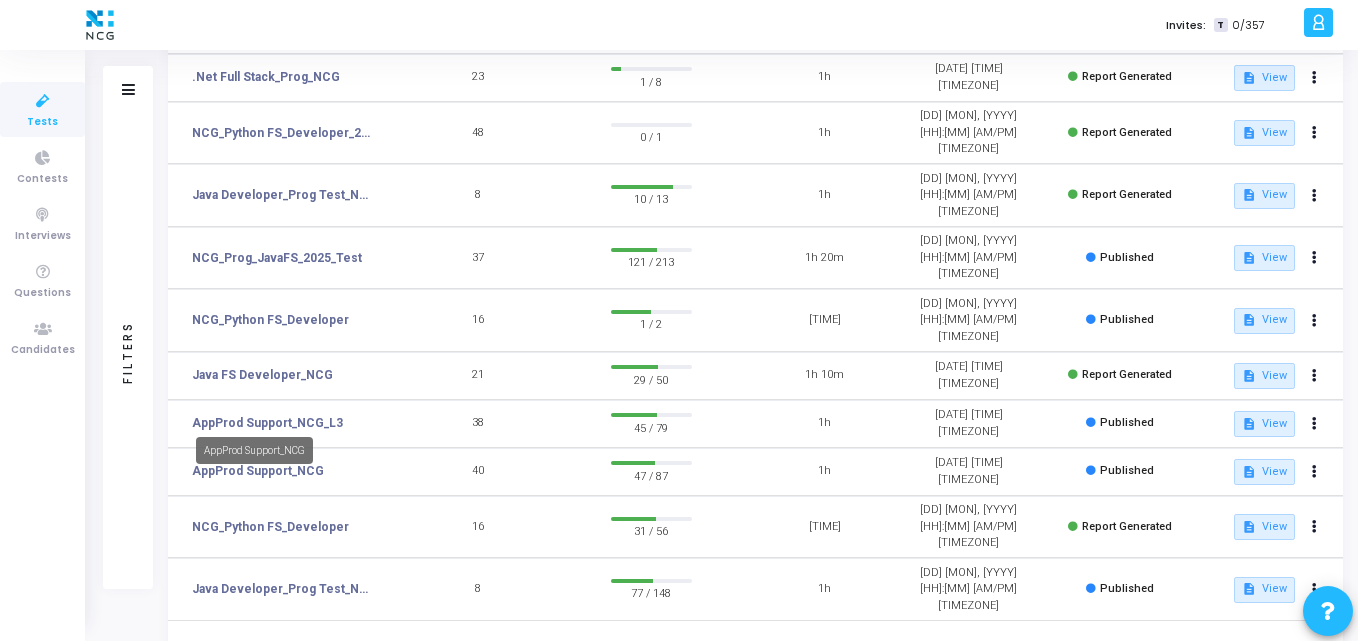 click on "AppProd Support_NCG" at bounding box center (254, 450) 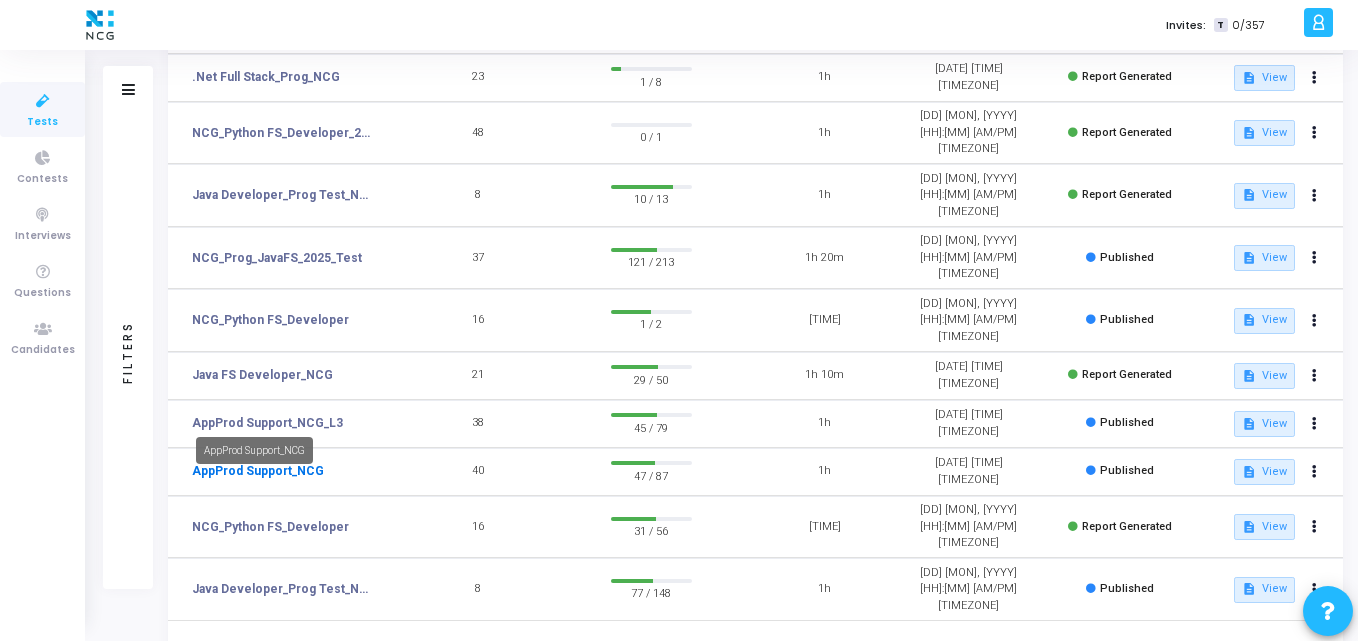 click on "AppProd Support_NCG" 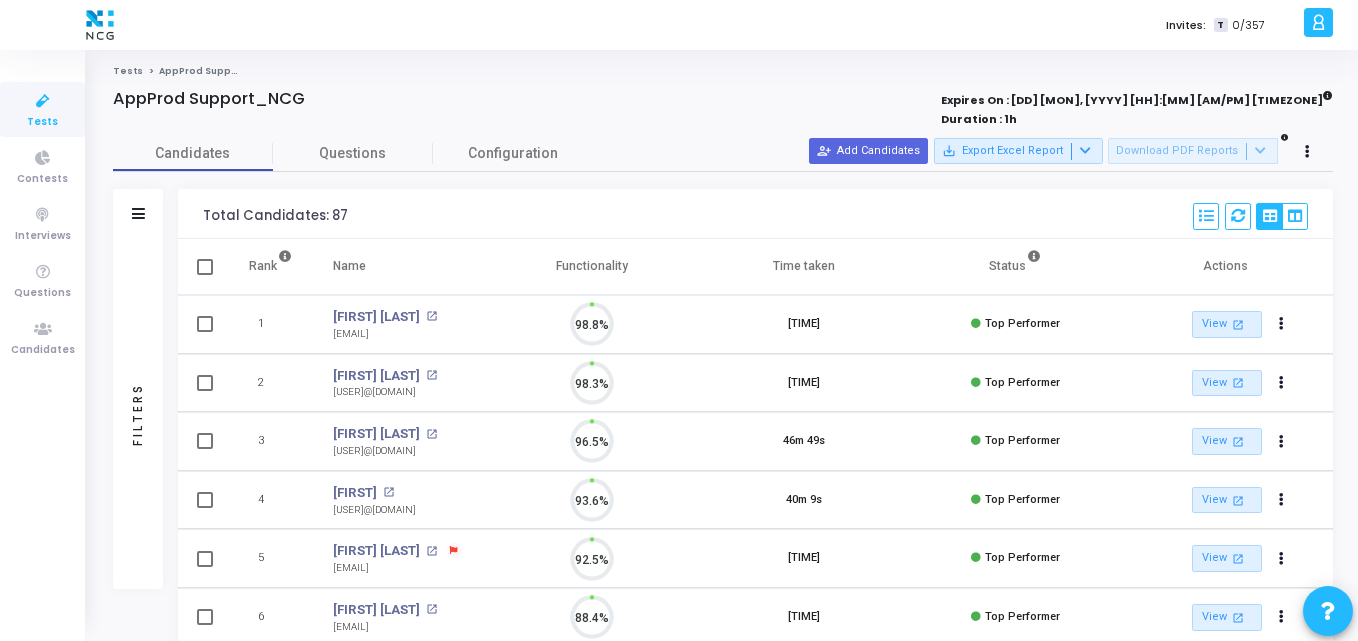 scroll, scrollTop: 9, scrollLeft: 9, axis: both 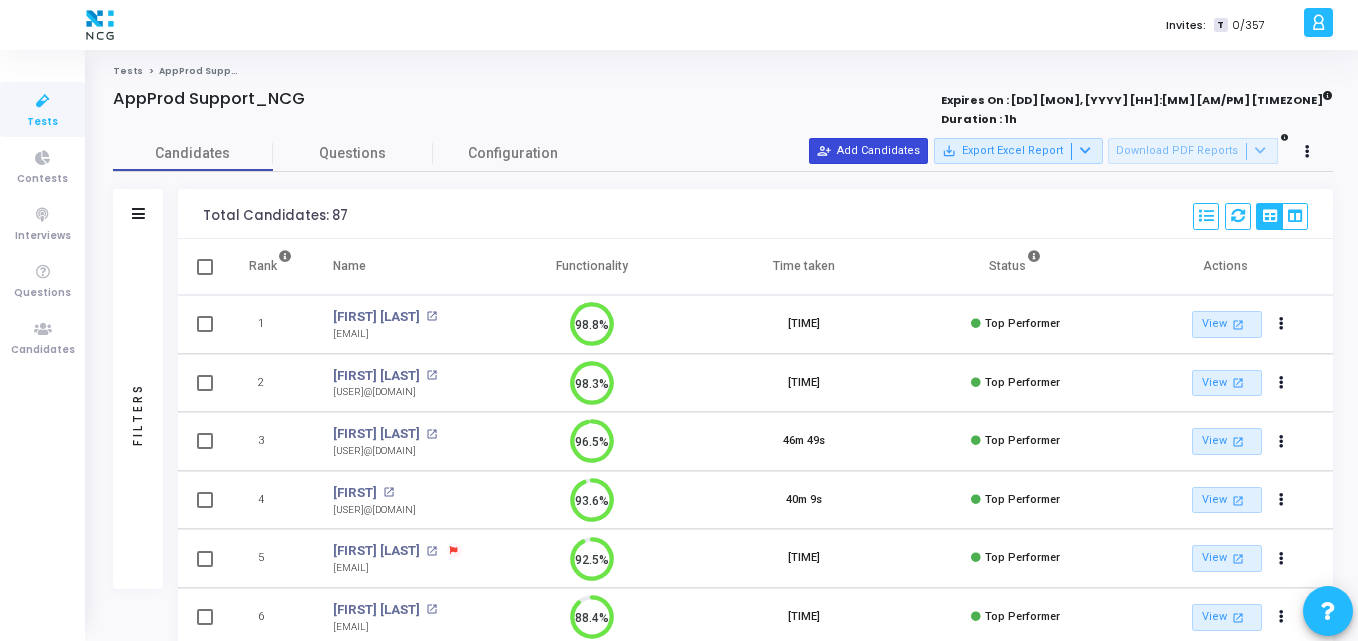 click on "person_add_alt Add Candidates" at bounding box center [868, 151] 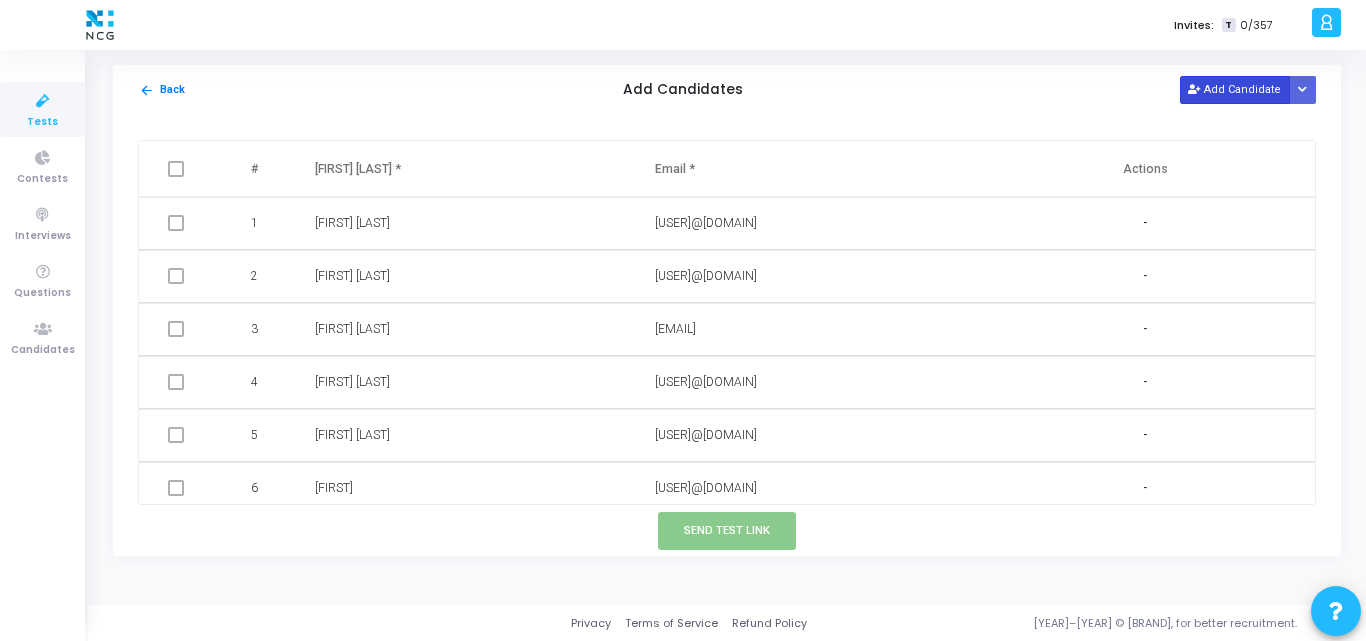 click at bounding box center (1193, 90) 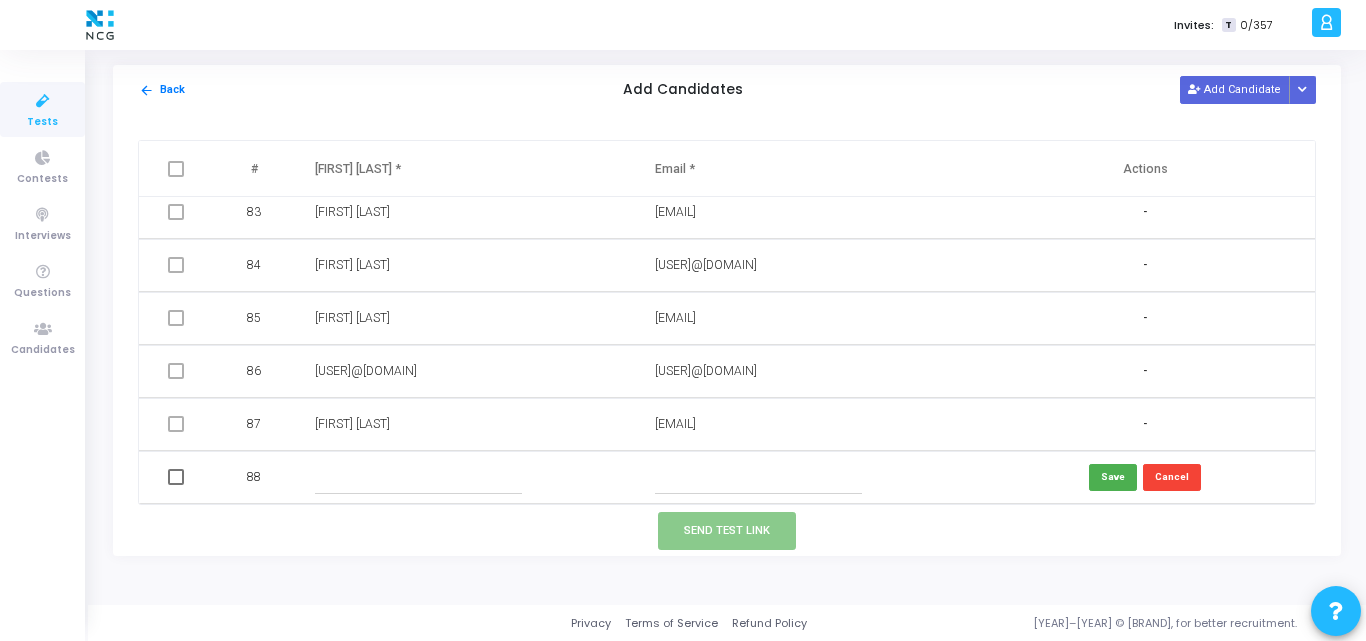 click at bounding box center (758, 477) 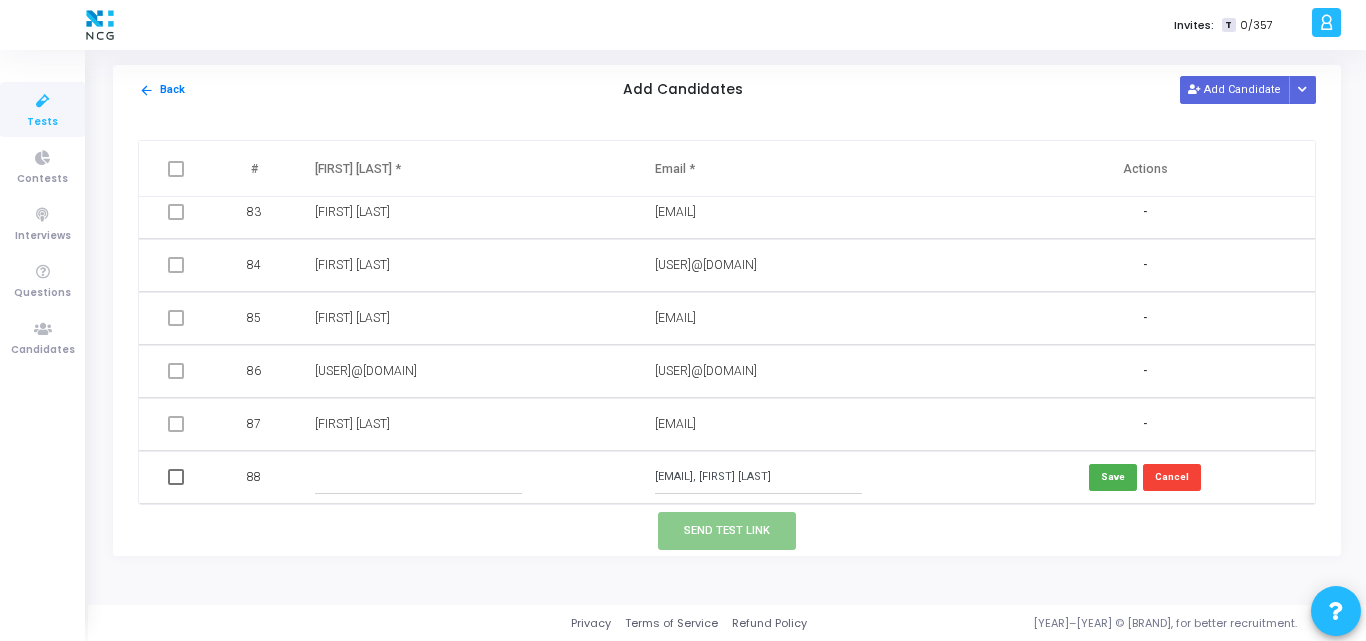 click on "[EMAIL], [FIRST] [LAST]" at bounding box center (758, 477) 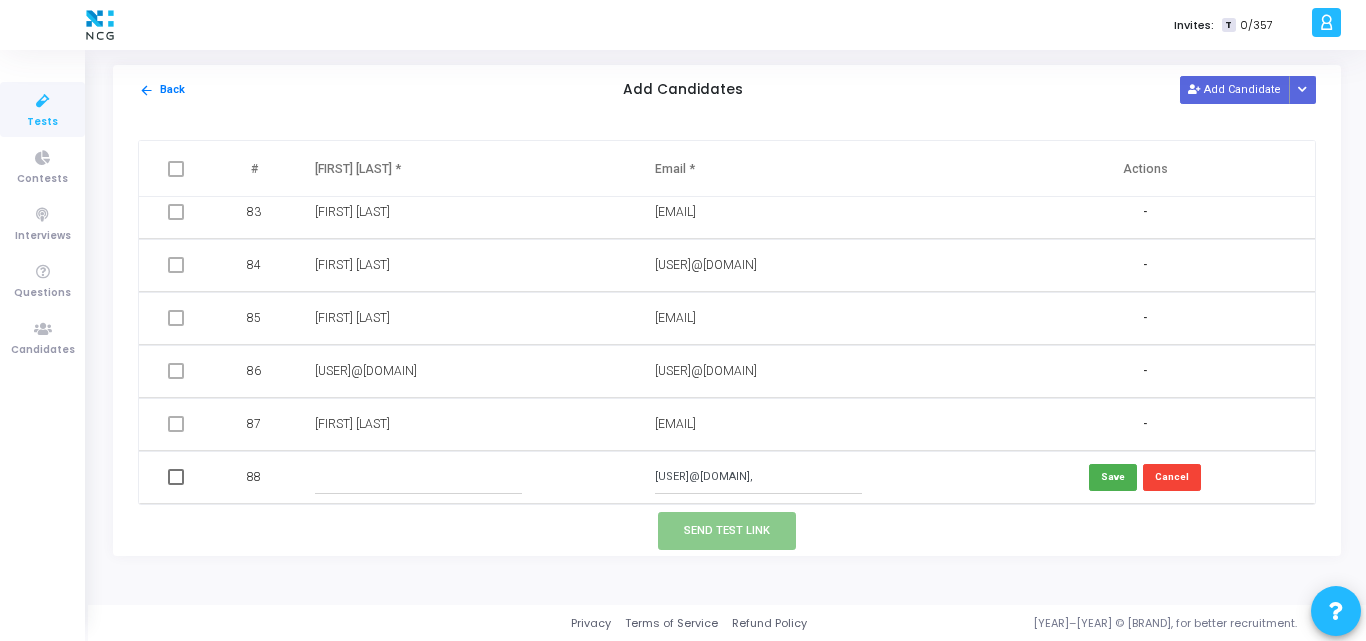 type on "[USER]@[DOMAIN]," 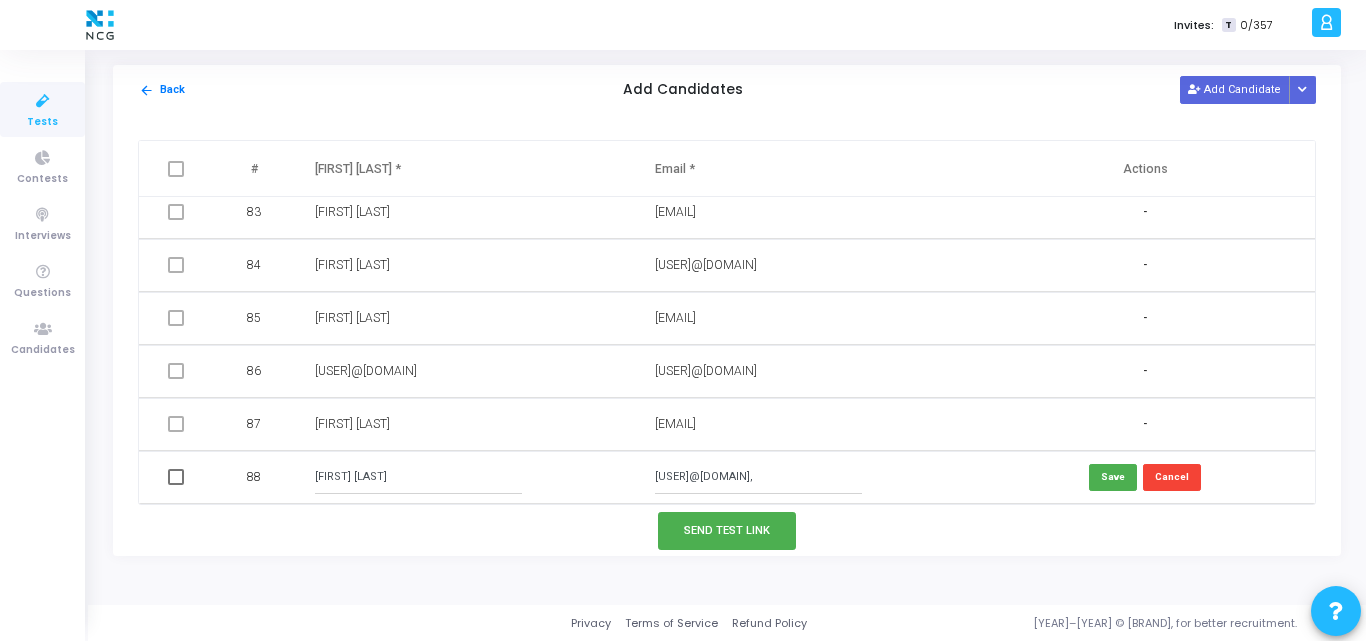click on "[FIRST] [LAST]" at bounding box center [418, 477] 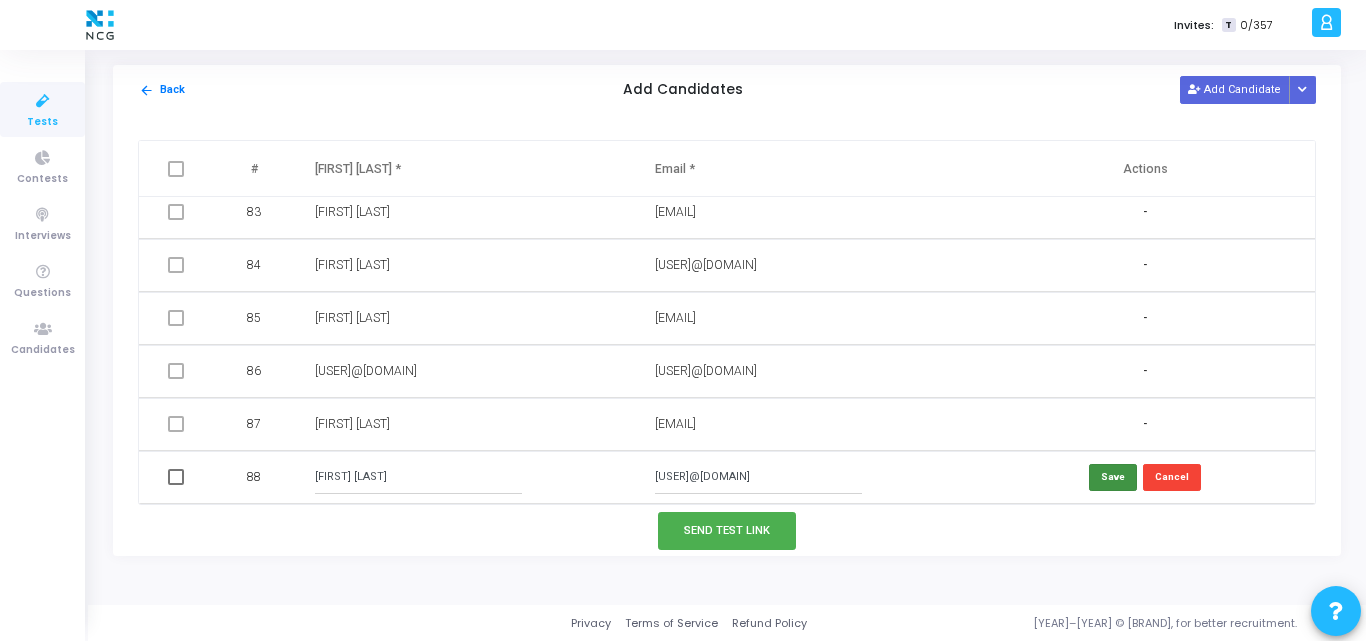 type on "[USER]@[DOMAIN]" 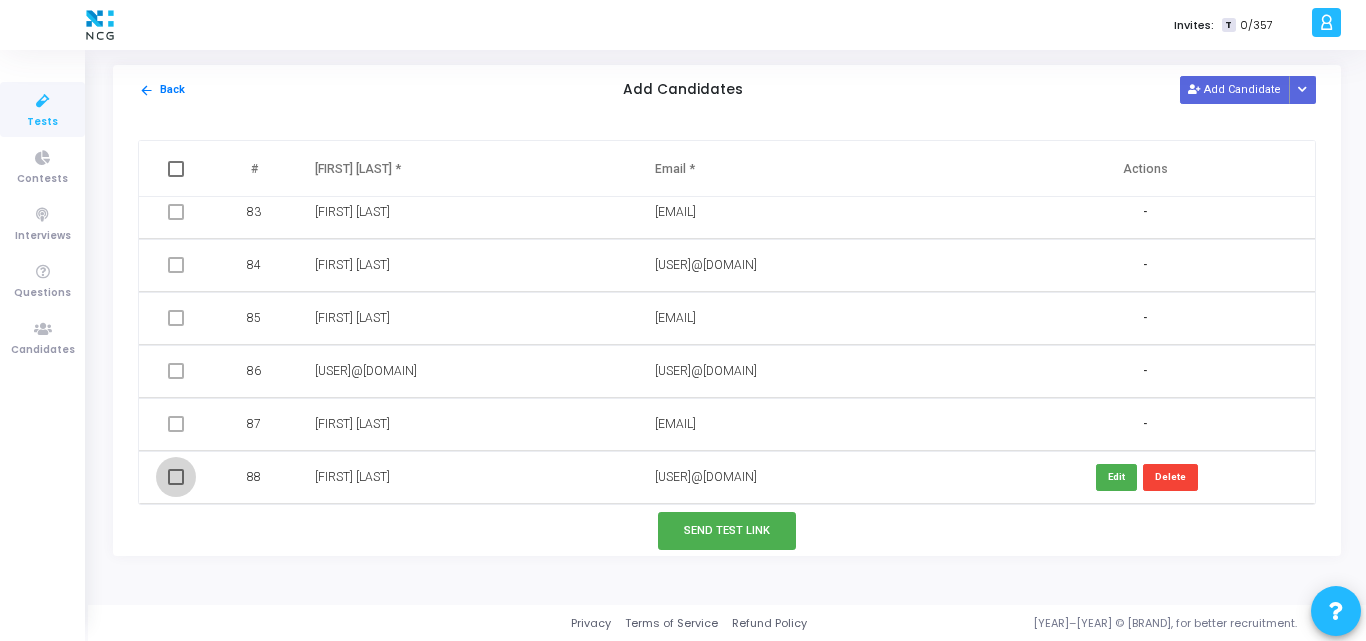 click at bounding box center [176, 477] 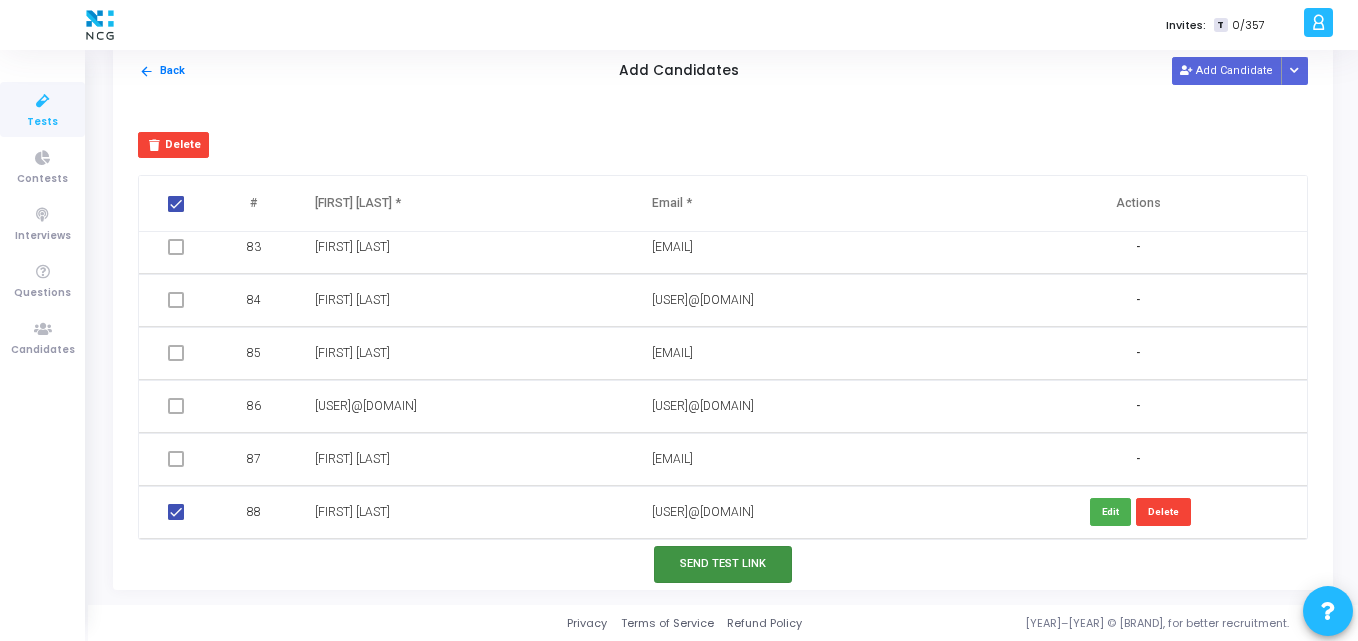 click on "Send Test Link" at bounding box center [723, 564] 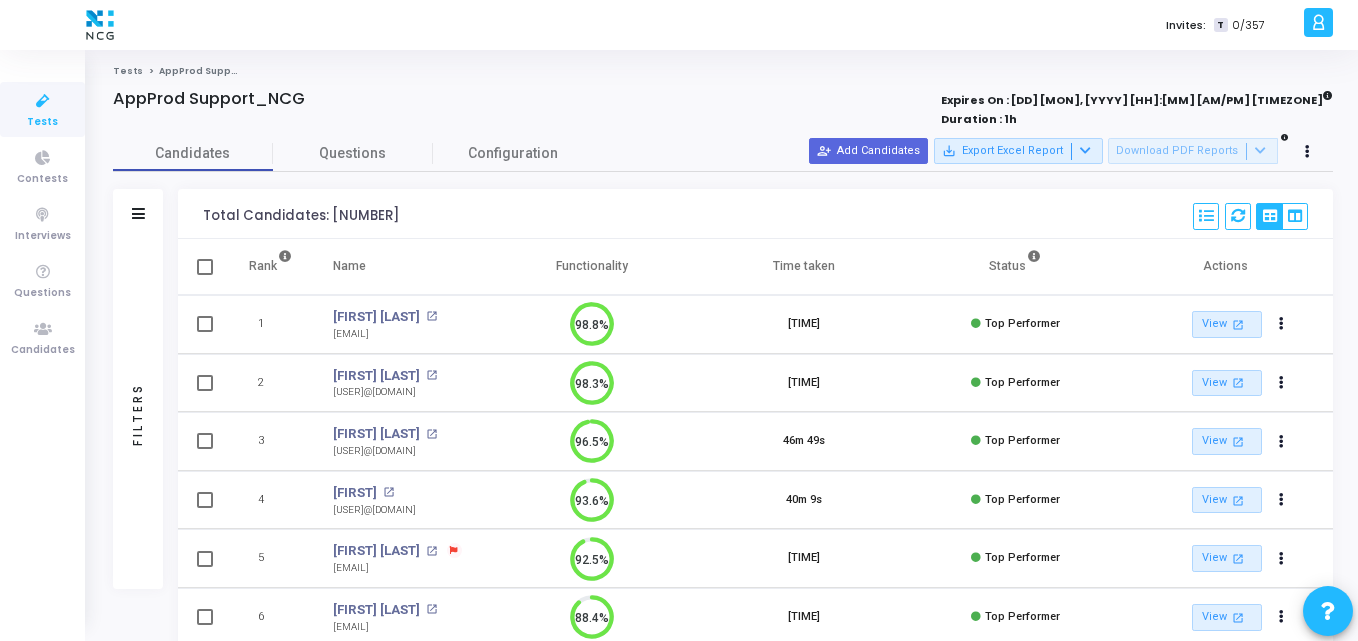click on "Tests" at bounding box center (42, 109) 